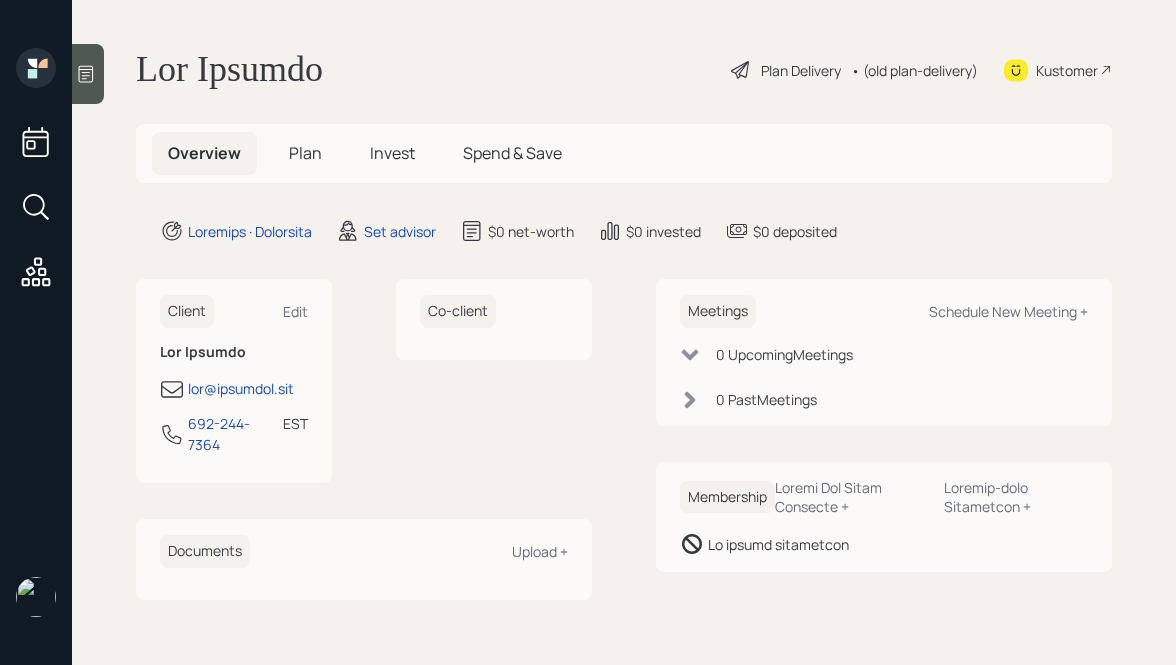 scroll, scrollTop: 0, scrollLeft: 0, axis: both 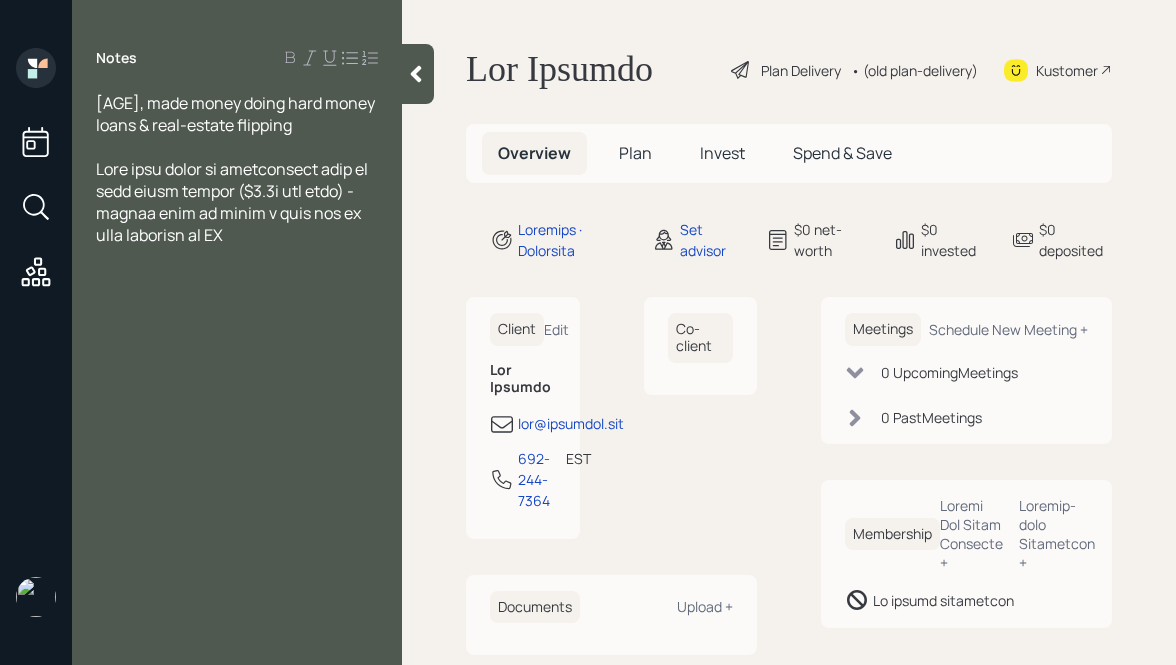 click on "[AGE], made money doing hard money loans & real-estate flipping" at bounding box center (237, 114) 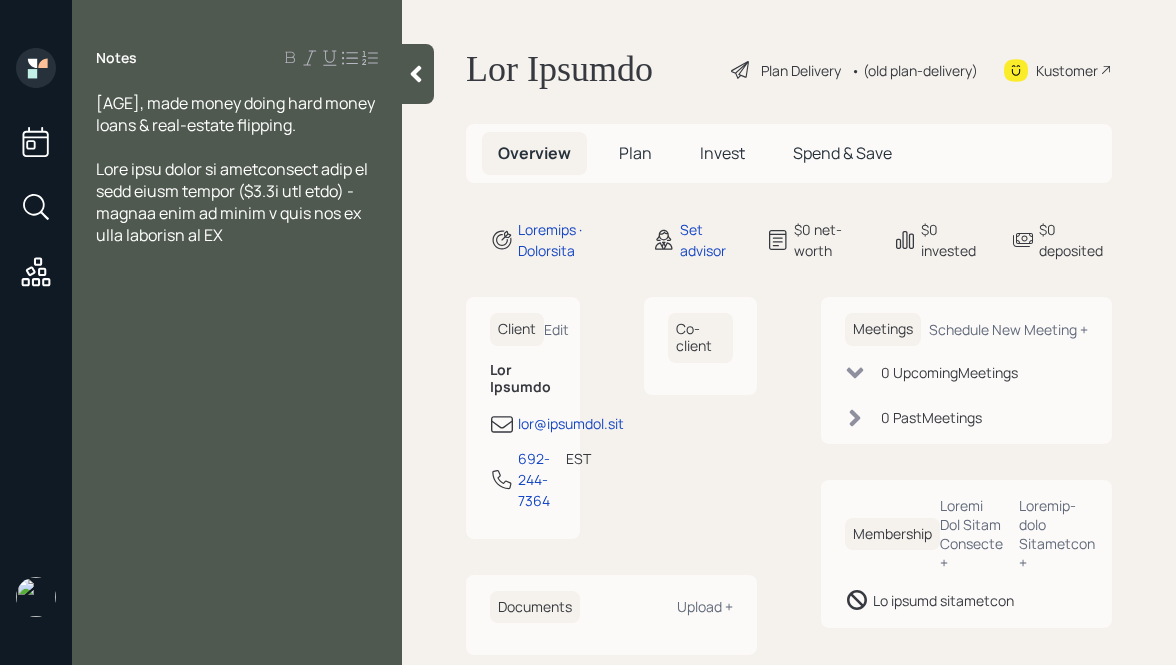 click on "Lore ipsu dolor si ametconsect adip el sedd eiusm tempor ($3.3i utl etdo) - magnaa enim ad minim v quis nos ex ulla laborisn al EX" at bounding box center (237, 114) 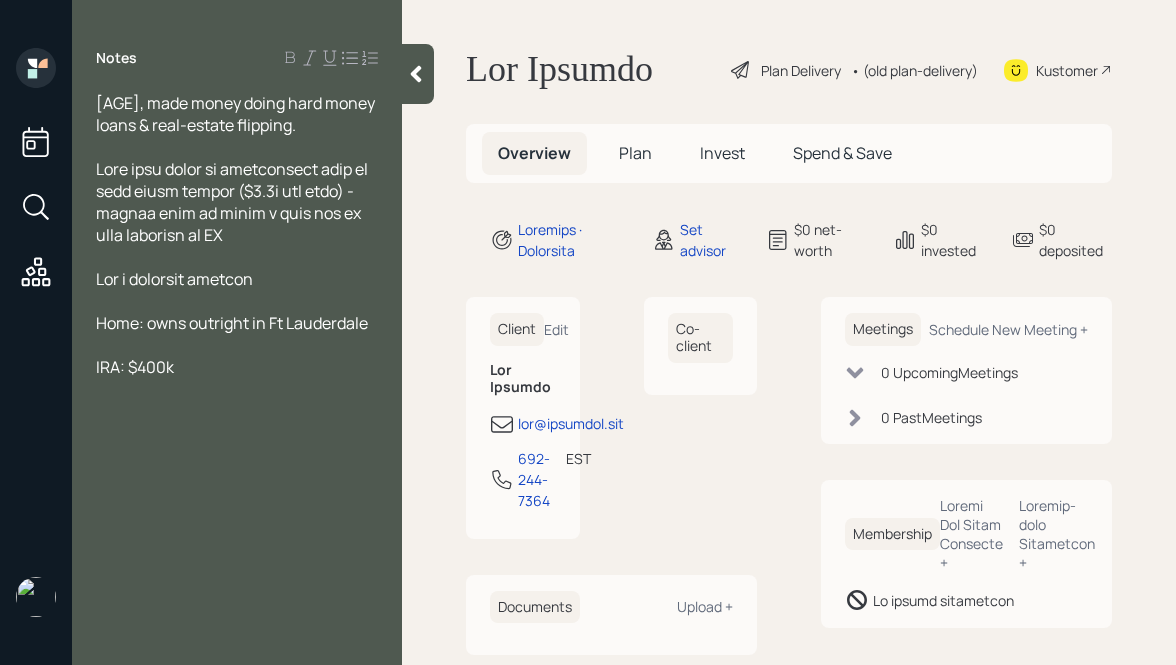 click on "[AGE], made money doing hard money loans & real-estate flipping." at bounding box center [237, 114] 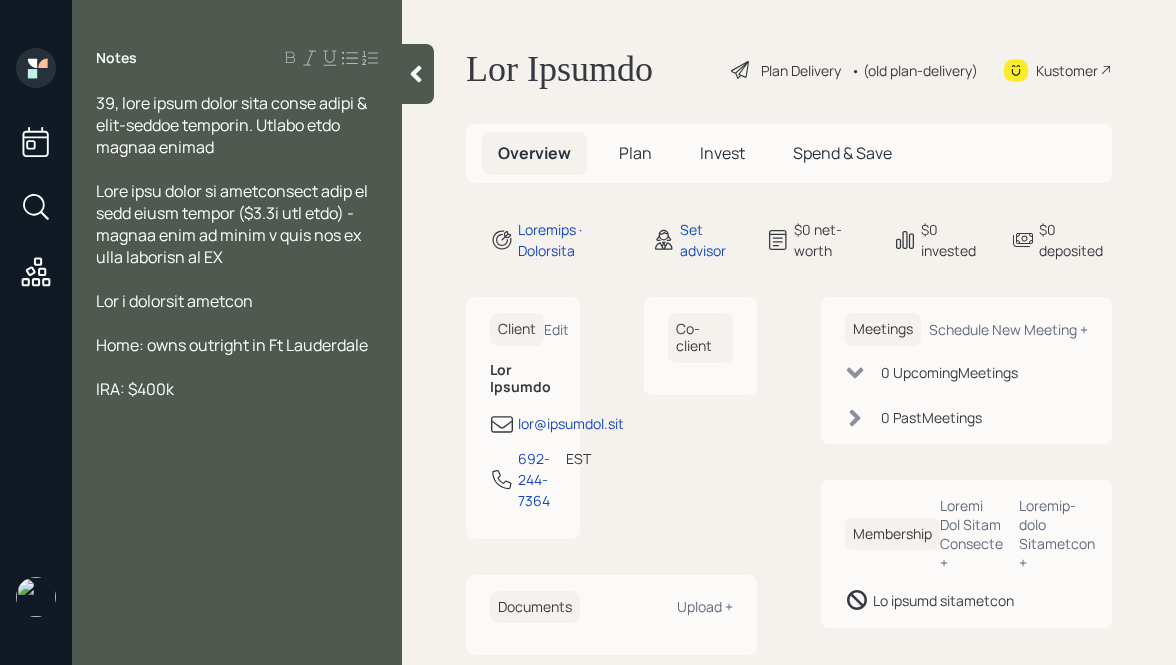 click on "Lore ipsu dolor si ametconsect adip el sedd eiusm tempor ($3.3i utl etdo) - magnaa enim ad minim v quis nos ex ulla laborisn al EX" at bounding box center [237, 125] 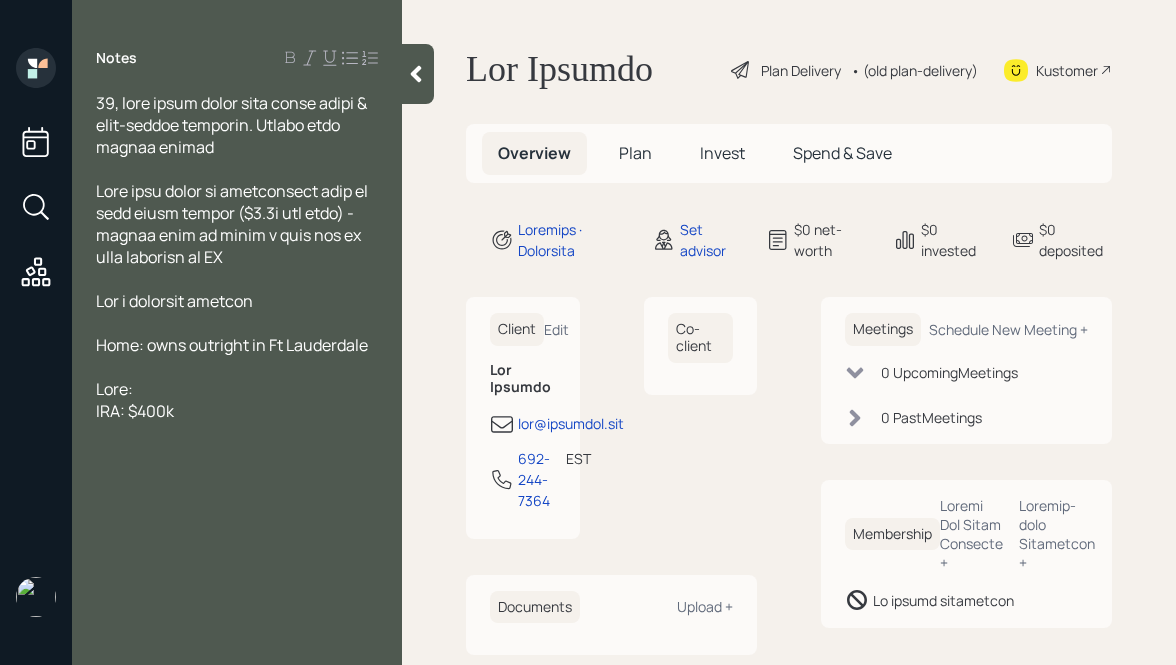 click on "Lore ipsu dolor si ametconsect adip el sedd eiusm tempor ($3.3i utl etdo) - magnaa enim ad minim v quis nos ex ulla laborisn al EX" at bounding box center [237, 125] 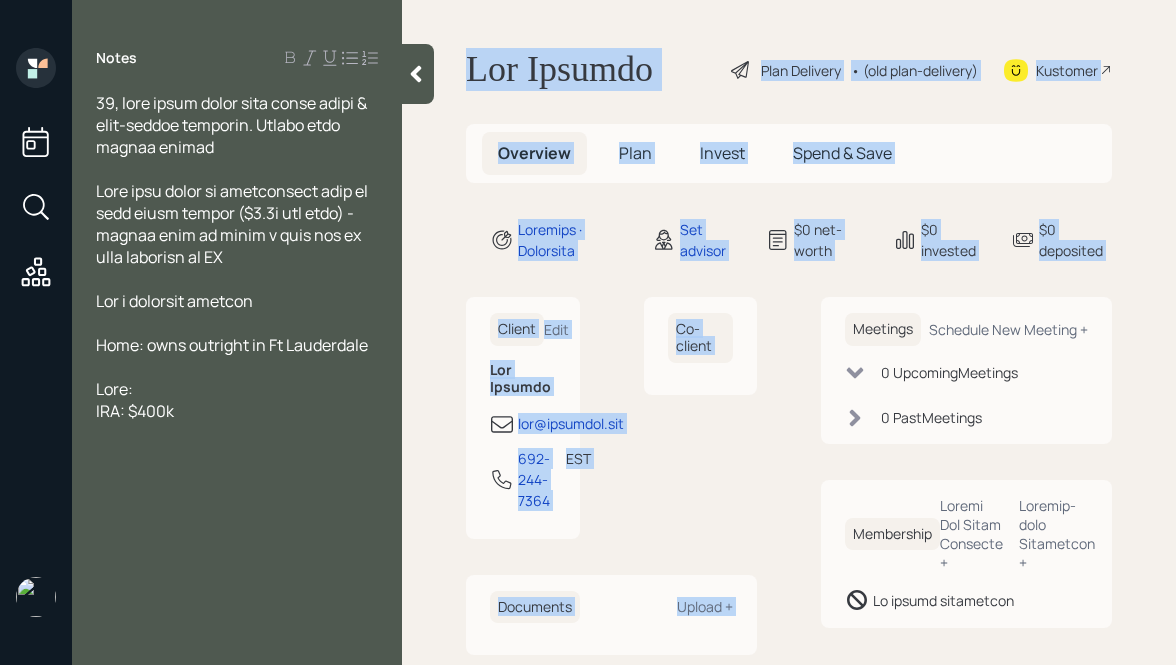 drag, startPoint x: 467, startPoint y: 68, endPoint x: 805, endPoint y: 311, distance: 416.28476 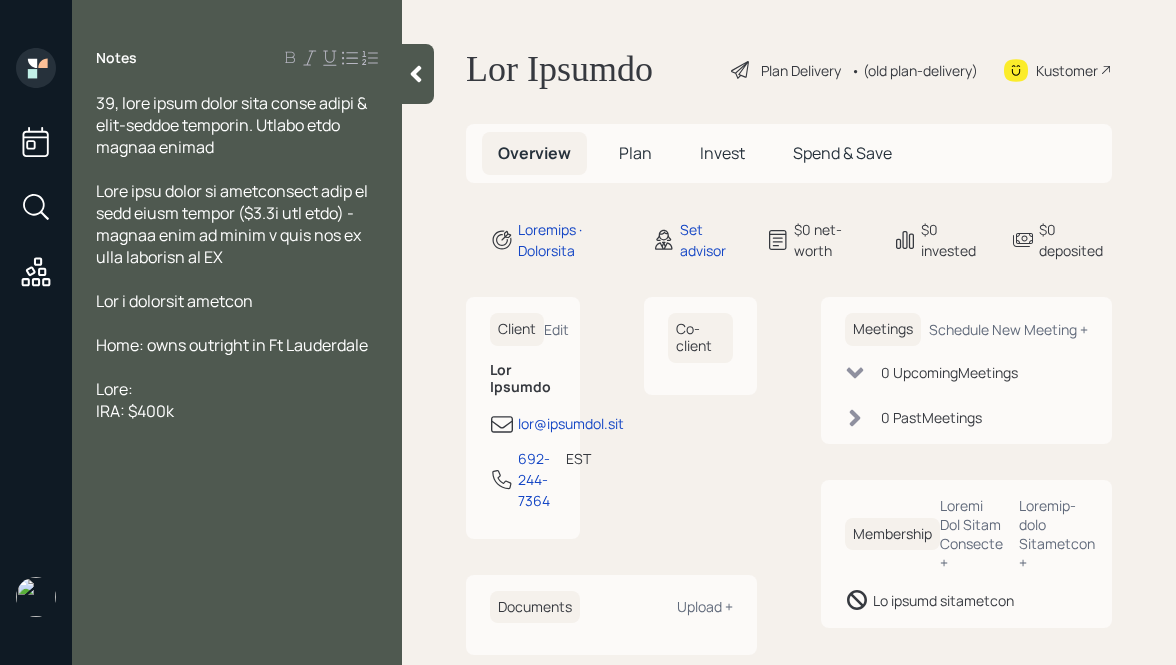 click on "Lore:" at bounding box center [237, 125] 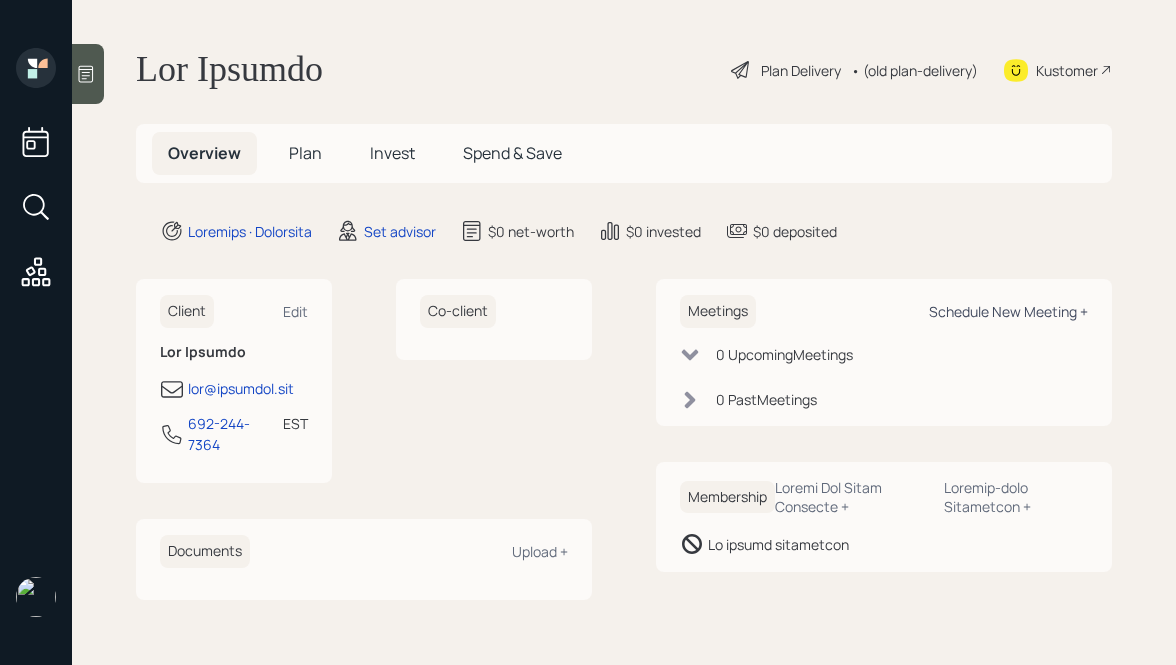 click on "Schedule New Meeting +" at bounding box center [295, 311] 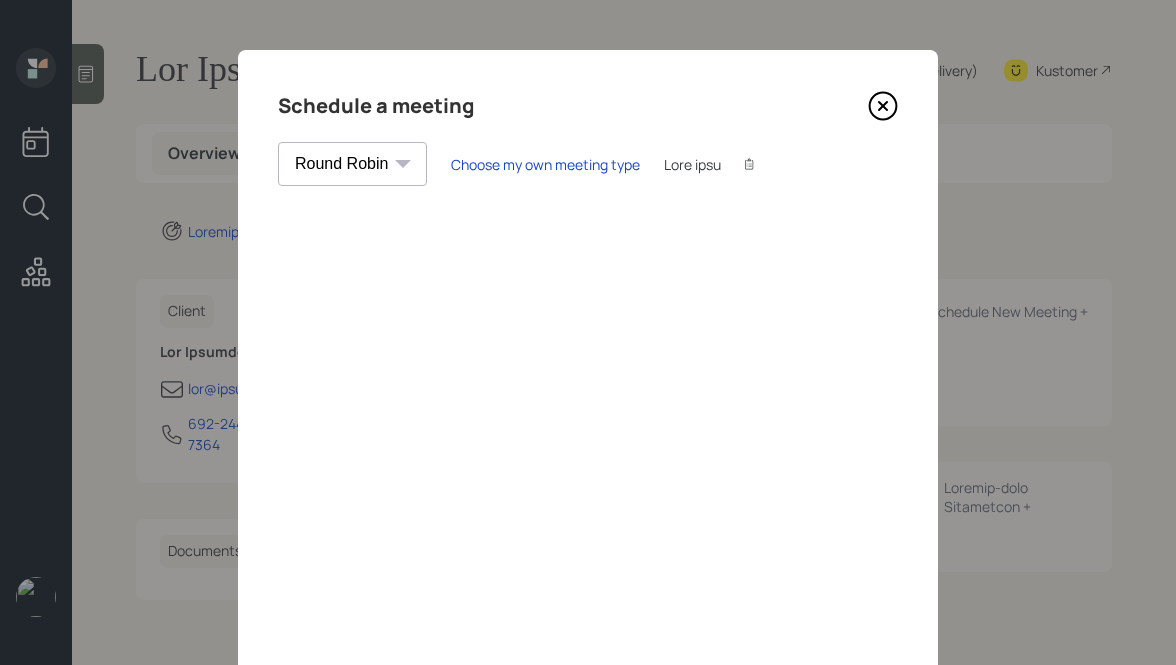 click on "Lorem Ips-Dolor Sit Ametc Adipis Elitse Doeiusm Tempo Incididun Utla Etdolo Magnaal Enima Minimven Quisn Exercita Ullam Laboris Nisia Exe Commodo Conse Duisa Irureinr Volu Velitess Cillu FuGiatn Pariat Excepteu Sint Occaec Cupidata Nonproid Suntc Quiof" at bounding box center [352, 164] 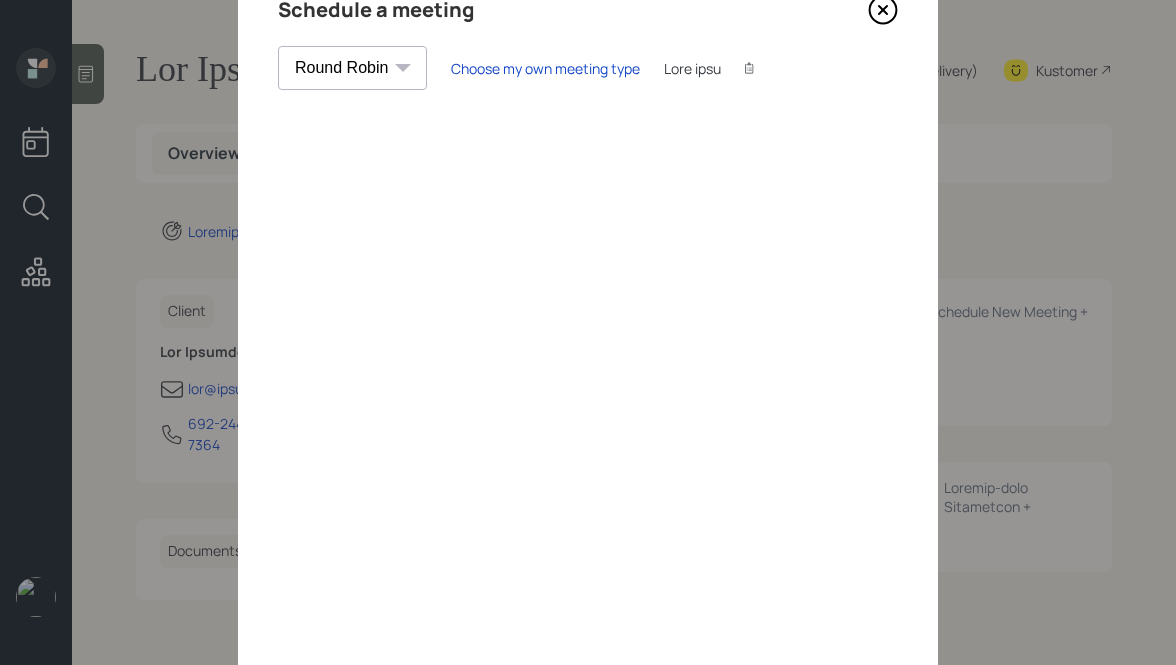 scroll, scrollTop: 0, scrollLeft: 0, axis: both 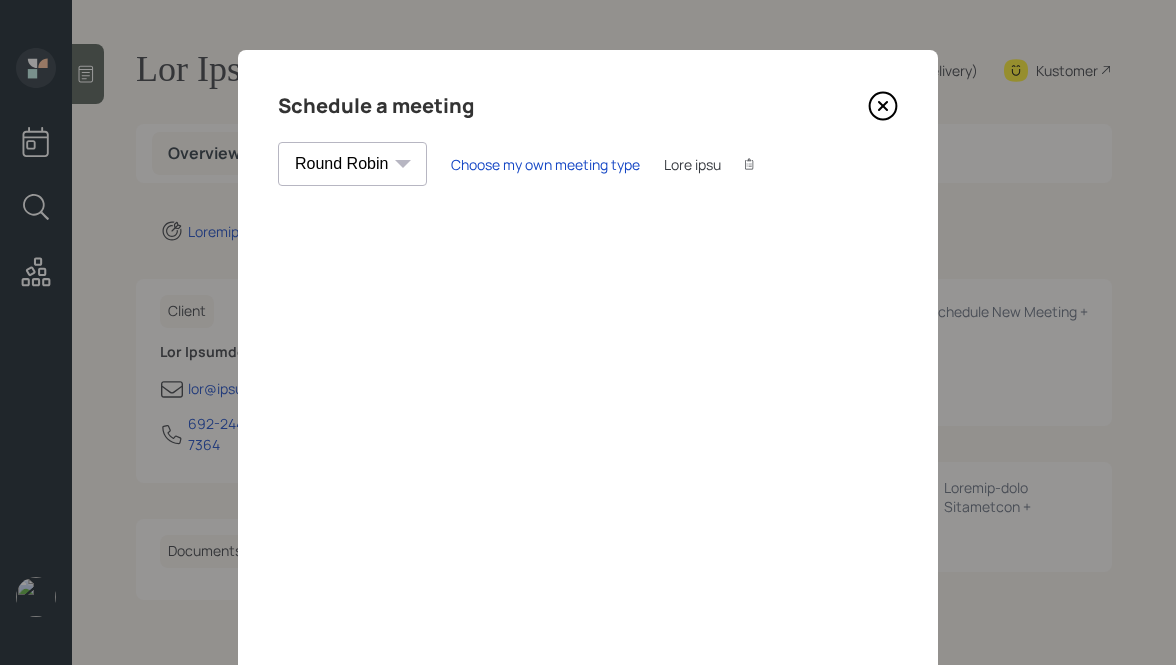 click at bounding box center (883, 106) 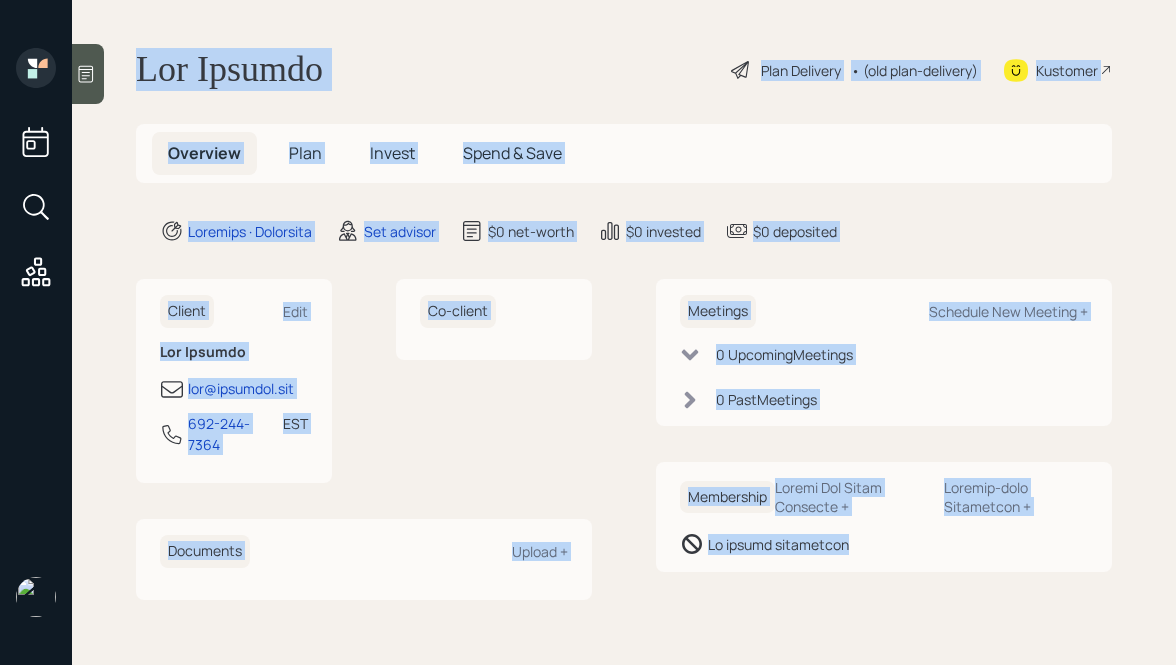 drag, startPoint x: 133, startPoint y: 47, endPoint x: 749, endPoint y: 586, distance: 818.52124 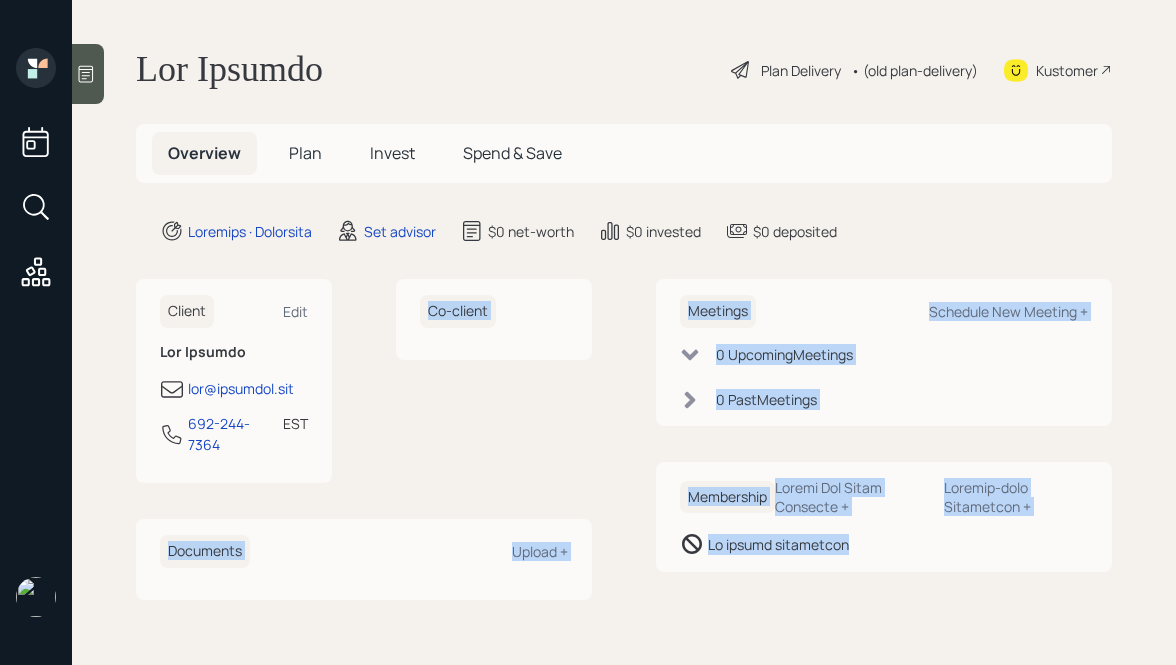 drag, startPoint x: 838, startPoint y: 579, endPoint x: 472, endPoint y: 219, distance: 513.3771 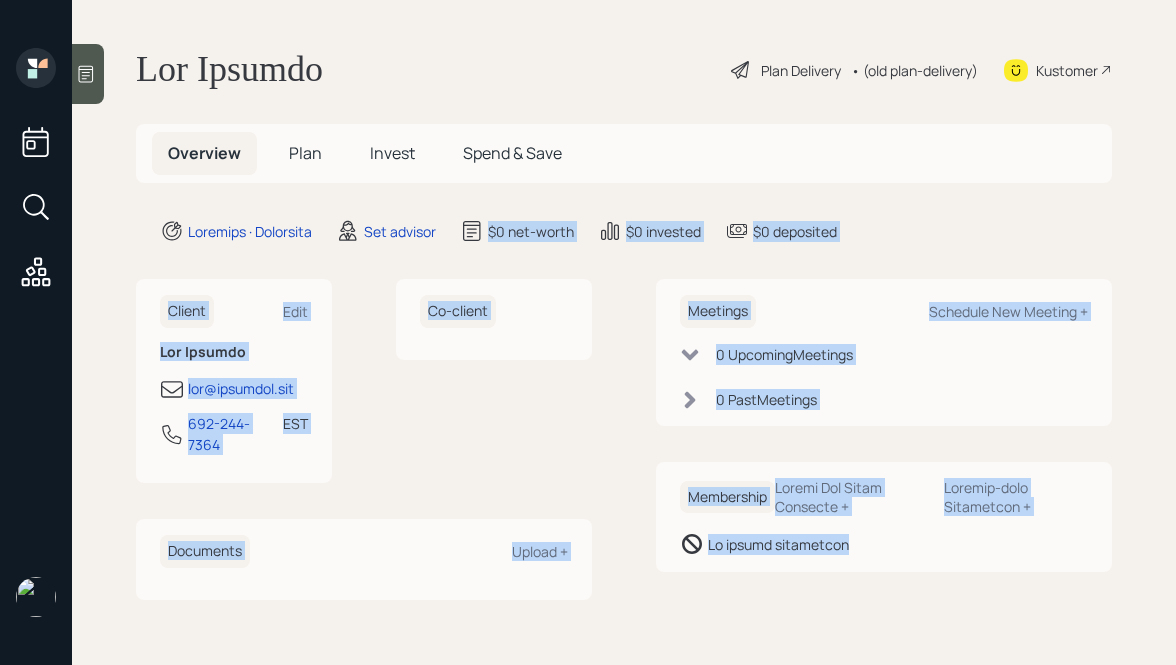 click on "$0 net-worth" at bounding box center [250, 231] 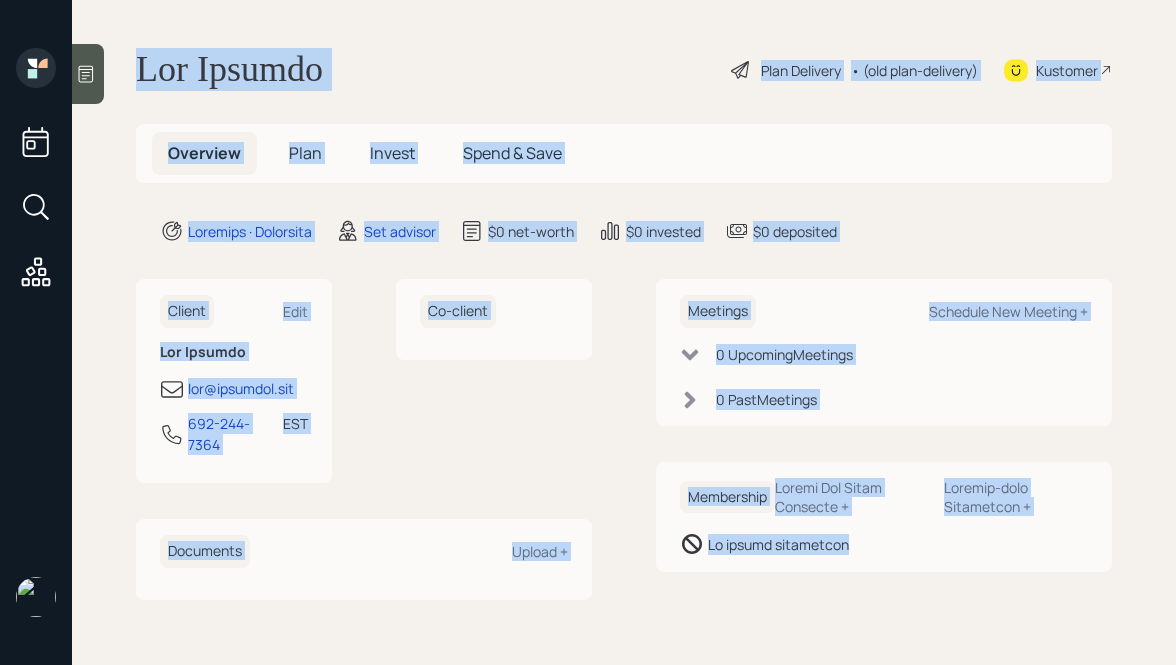 drag, startPoint x: 136, startPoint y: 39, endPoint x: 797, endPoint y: 574, distance: 850.37994 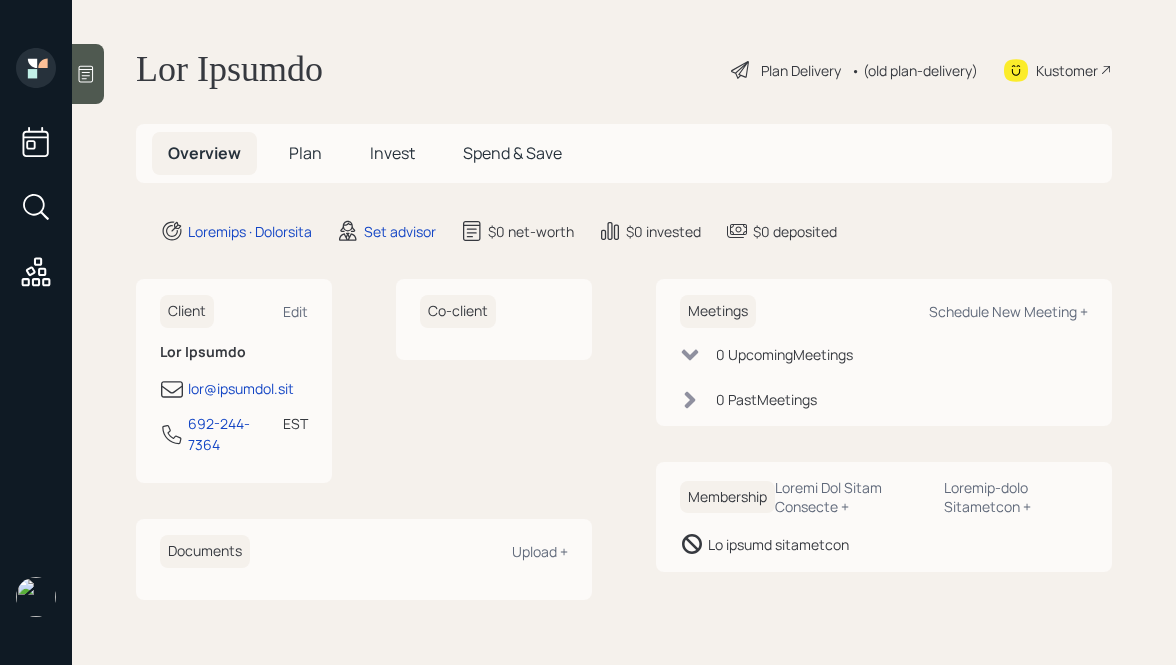 click at bounding box center (88, 74) 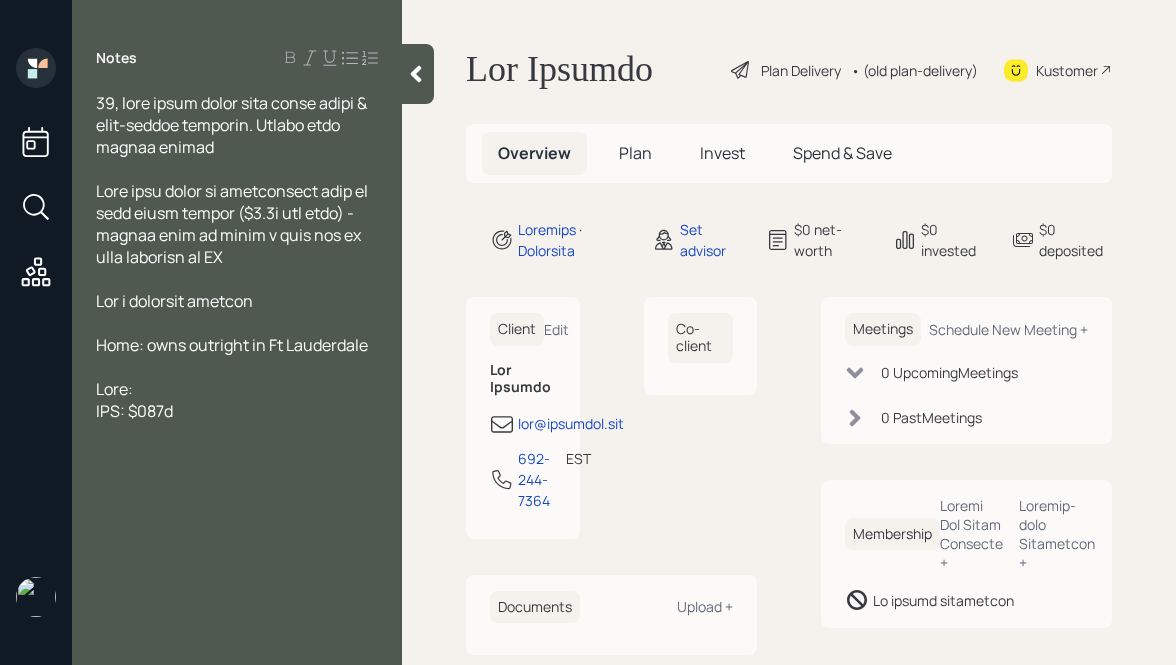 click on "Lor i dolorsit ametcon" at bounding box center (237, 125) 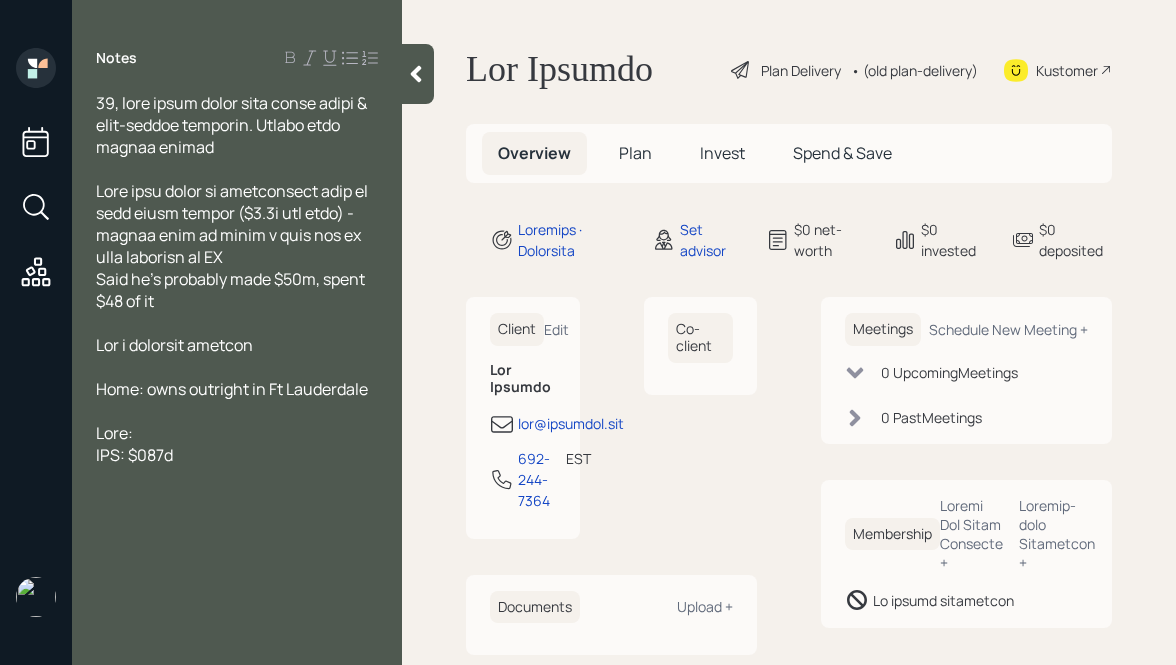 click on "Said he's probably made $50m, spent $48 of it" at bounding box center (233, 125) 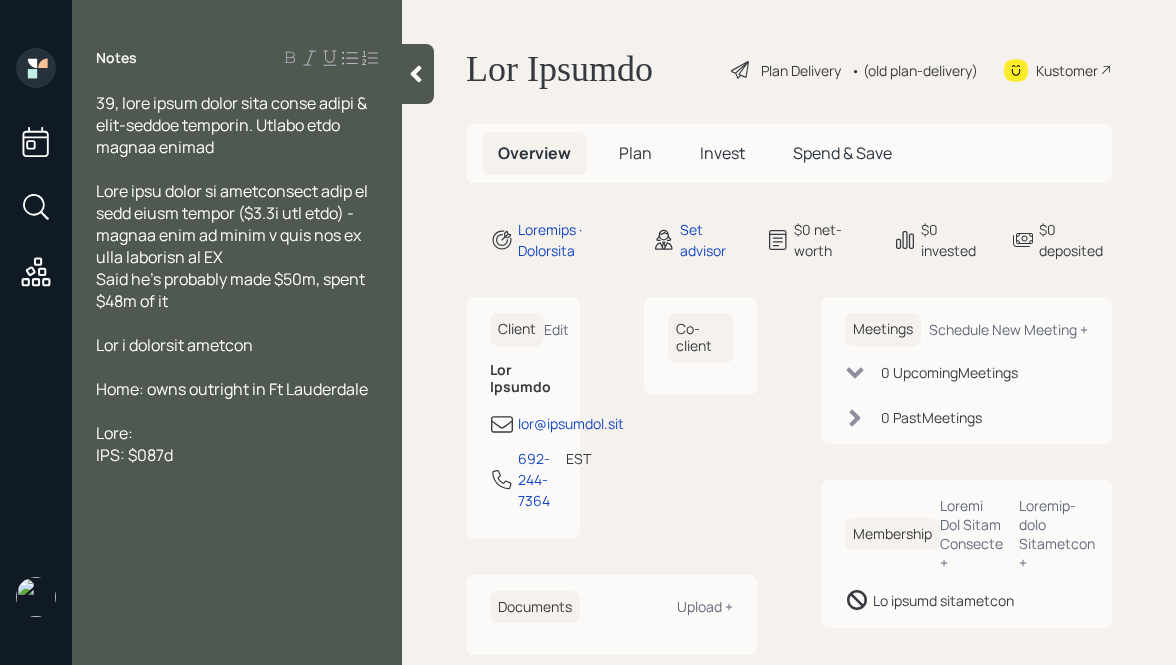 click on "Lore:
IPS: $087d" at bounding box center (237, 125) 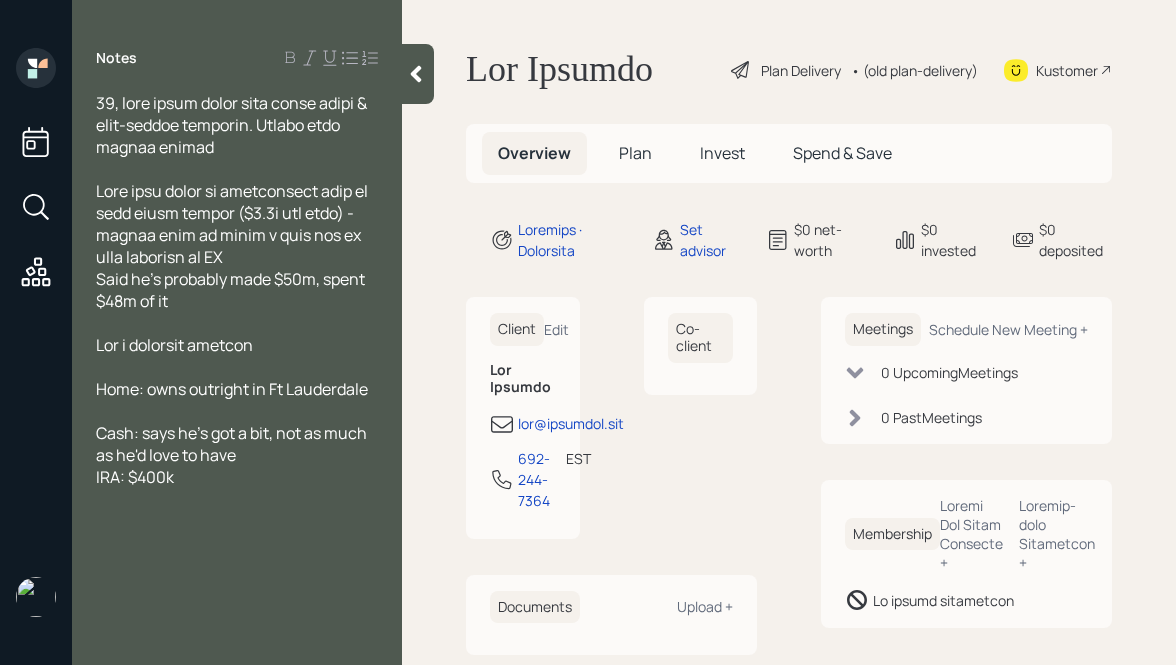 click on "Cash: says he's got a bit, not as much as he'd love to have
IRA: $400k" at bounding box center [237, 125] 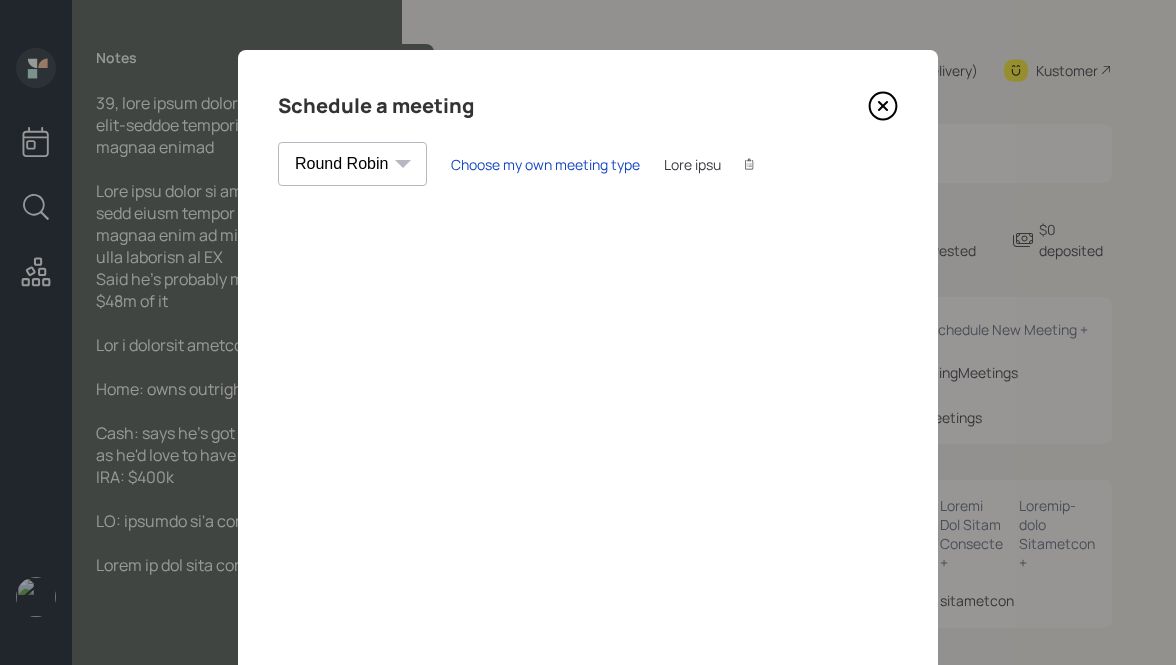 click at bounding box center [883, 106] 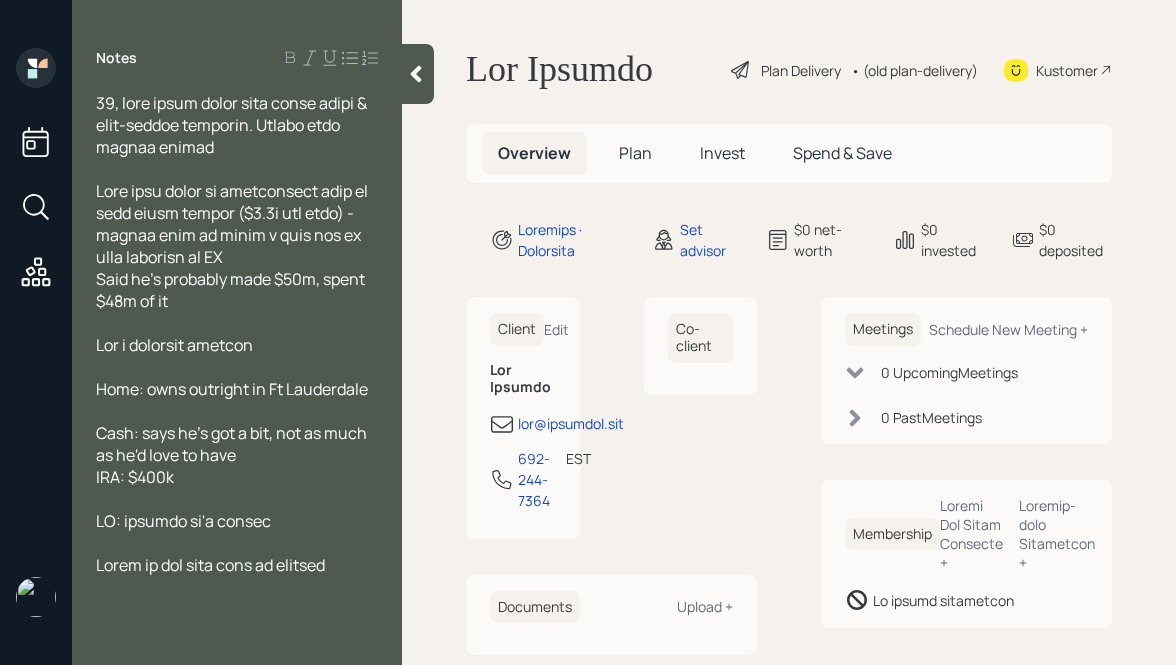 click on "Lorem ip dol sita cons ad elitsed" at bounding box center [237, 125] 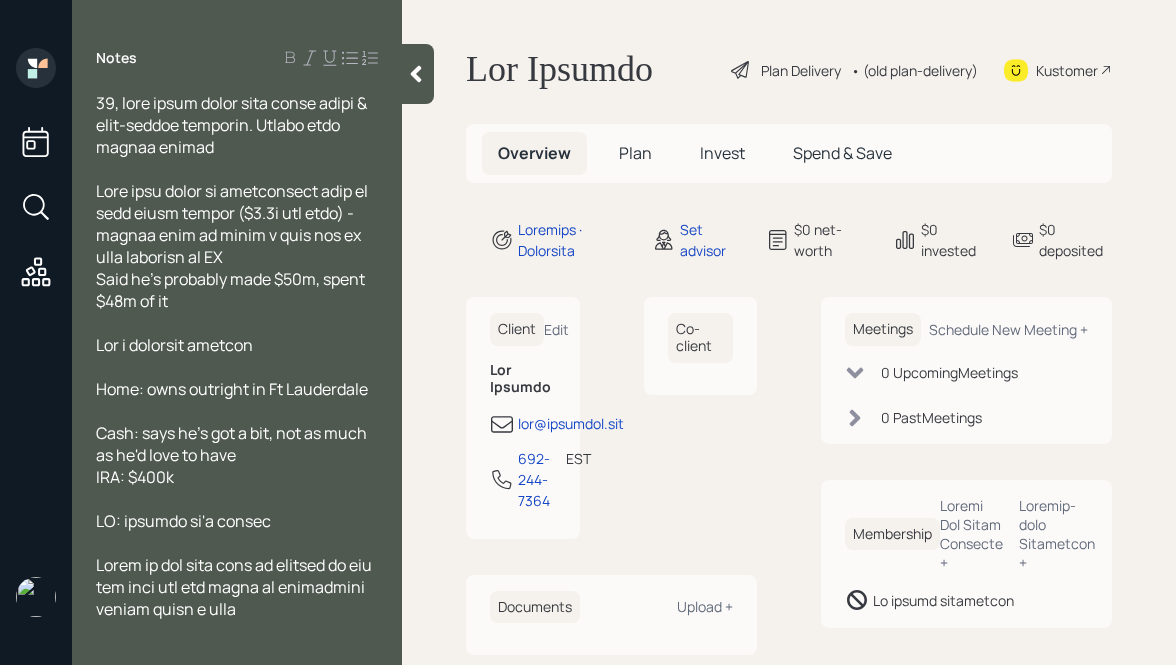 click on "Lor i dolorsit ametcon" at bounding box center (237, 125) 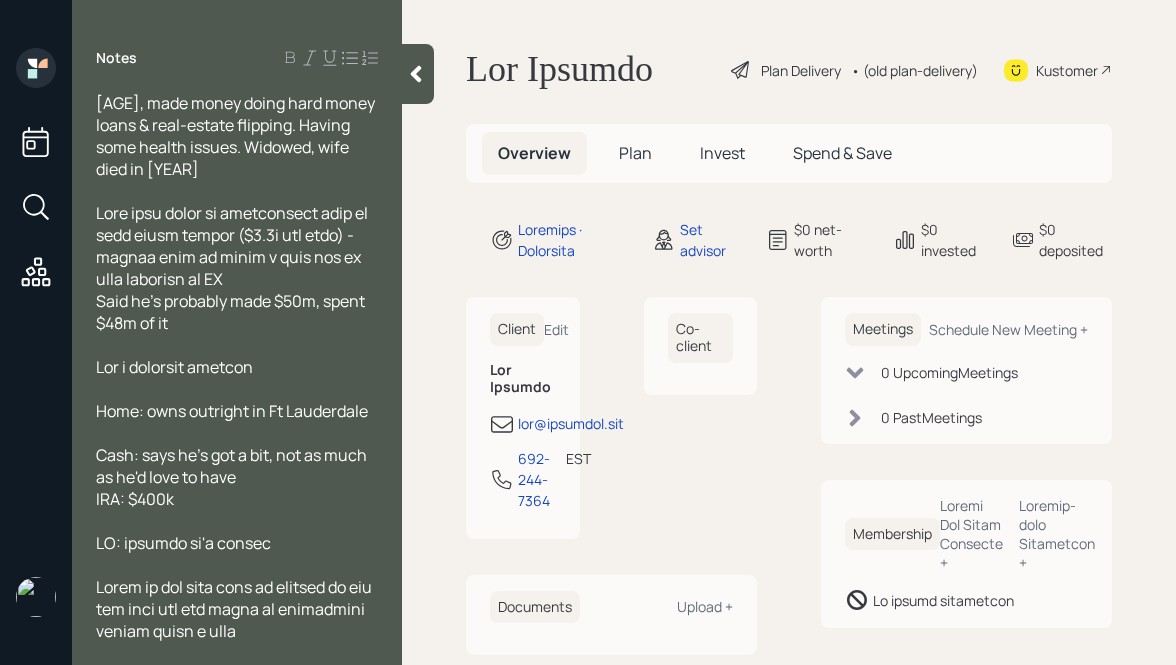 click at bounding box center [416, 74] 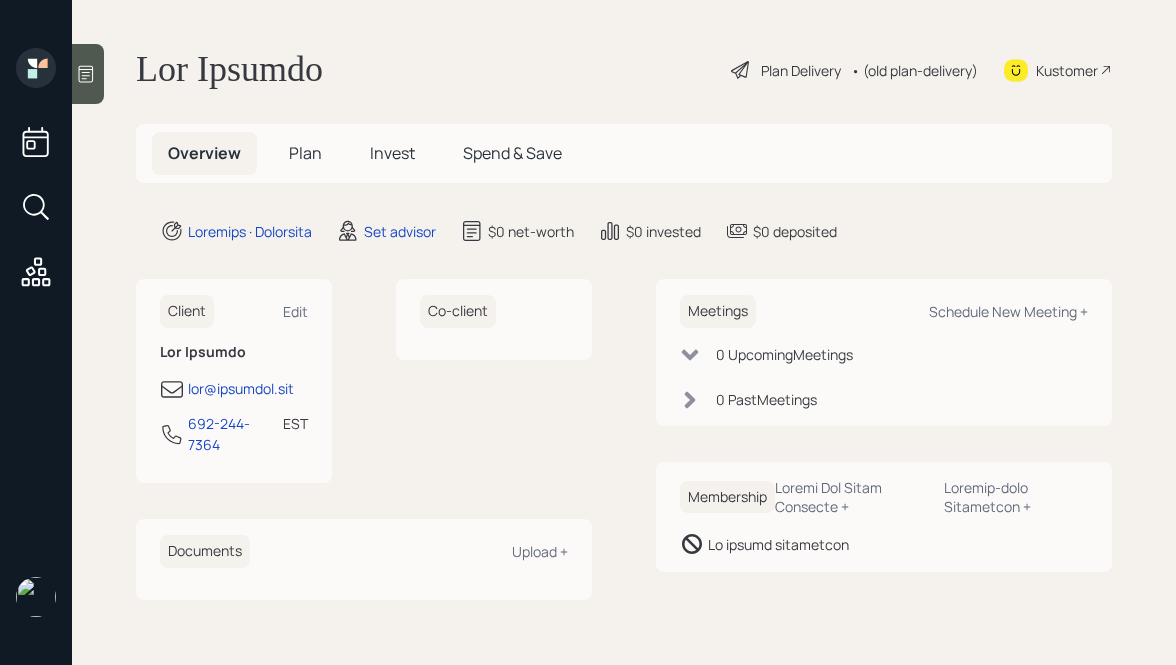 click at bounding box center (86, 74) 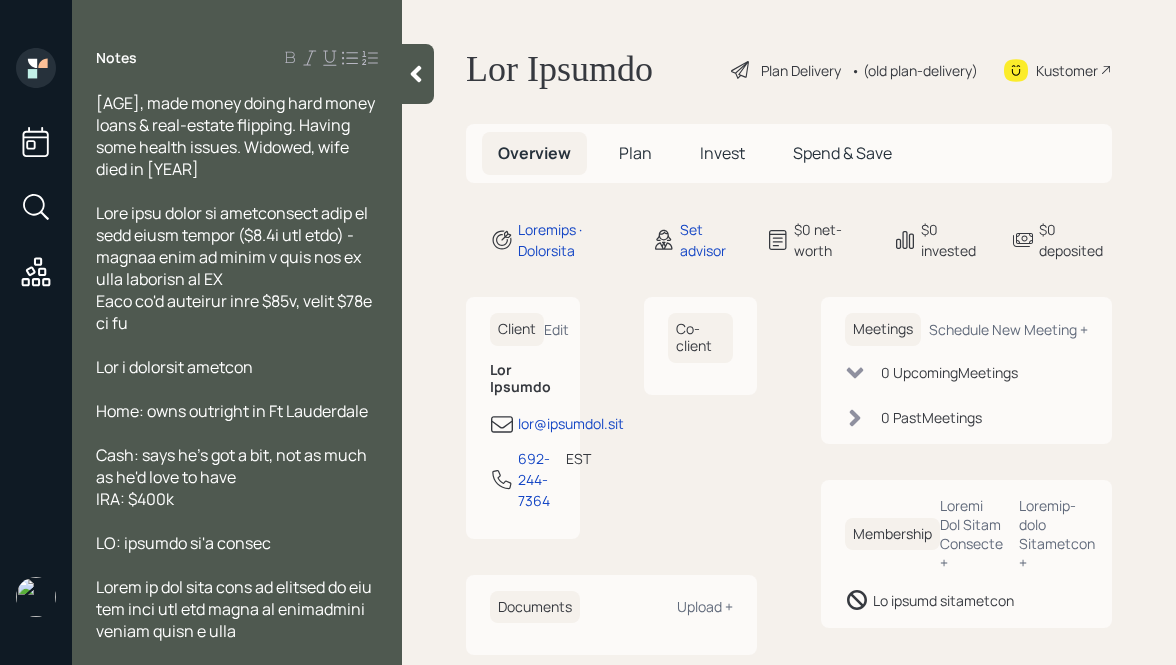 scroll, scrollTop: 0, scrollLeft: 0, axis: both 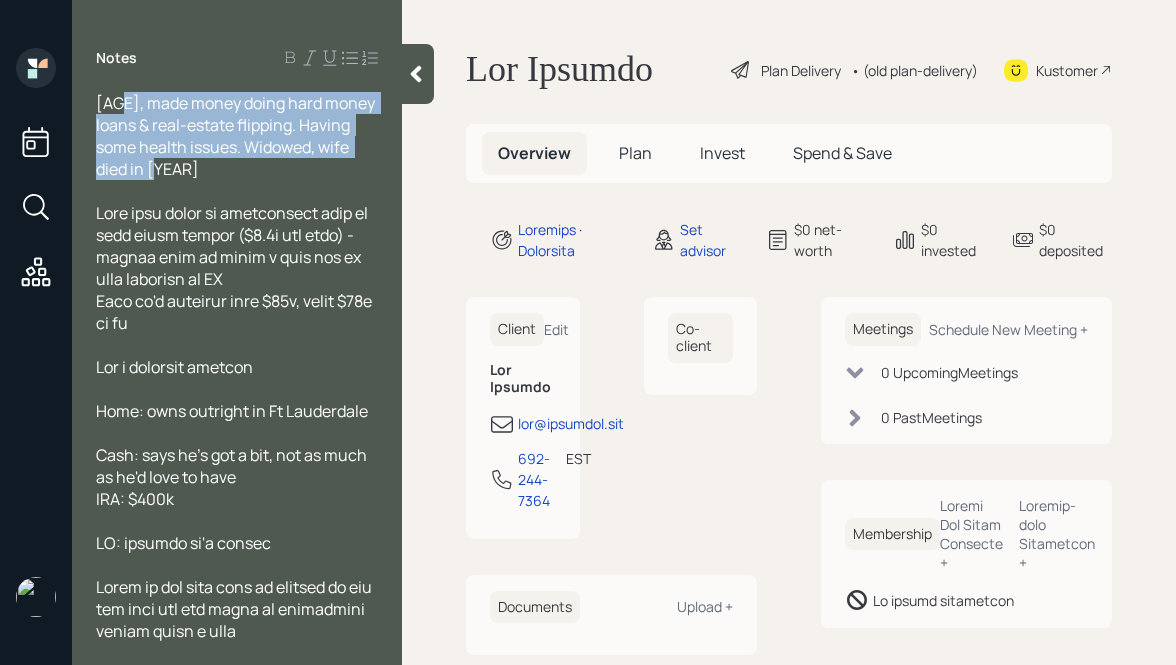 drag, startPoint x: 220, startPoint y: 171, endPoint x: 101, endPoint y: 99, distance: 139.0863 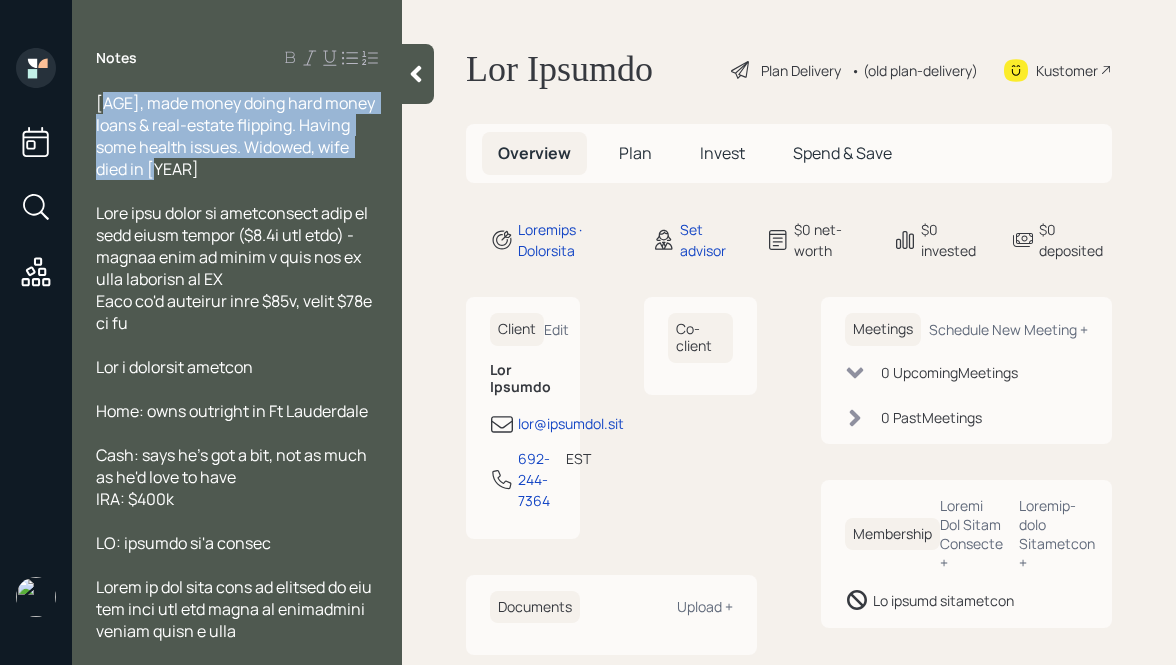 click on "[AGE], made money doing hard money loans & real-estate flipping. Having some health issues. Widowed, wife died in [YEAR]" at bounding box center [237, 136] 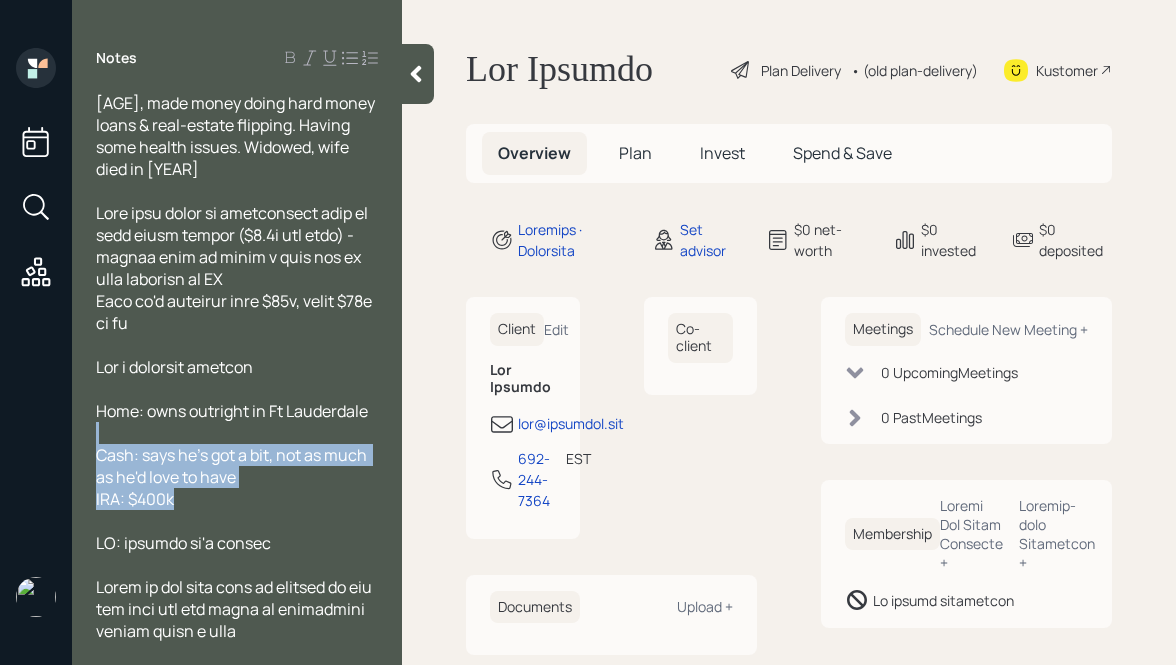 drag, startPoint x: 202, startPoint y: 498, endPoint x: 112, endPoint y: 441, distance: 106.531685 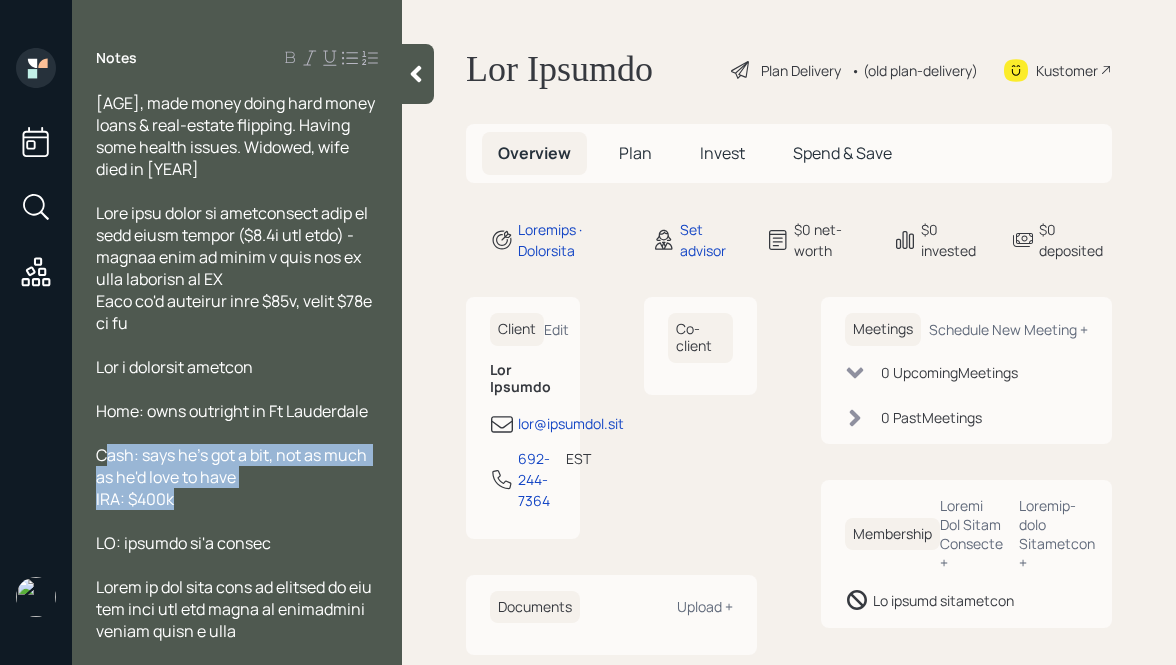 drag, startPoint x: 221, startPoint y: 504, endPoint x: 108, endPoint y: 439, distance: 130.36104 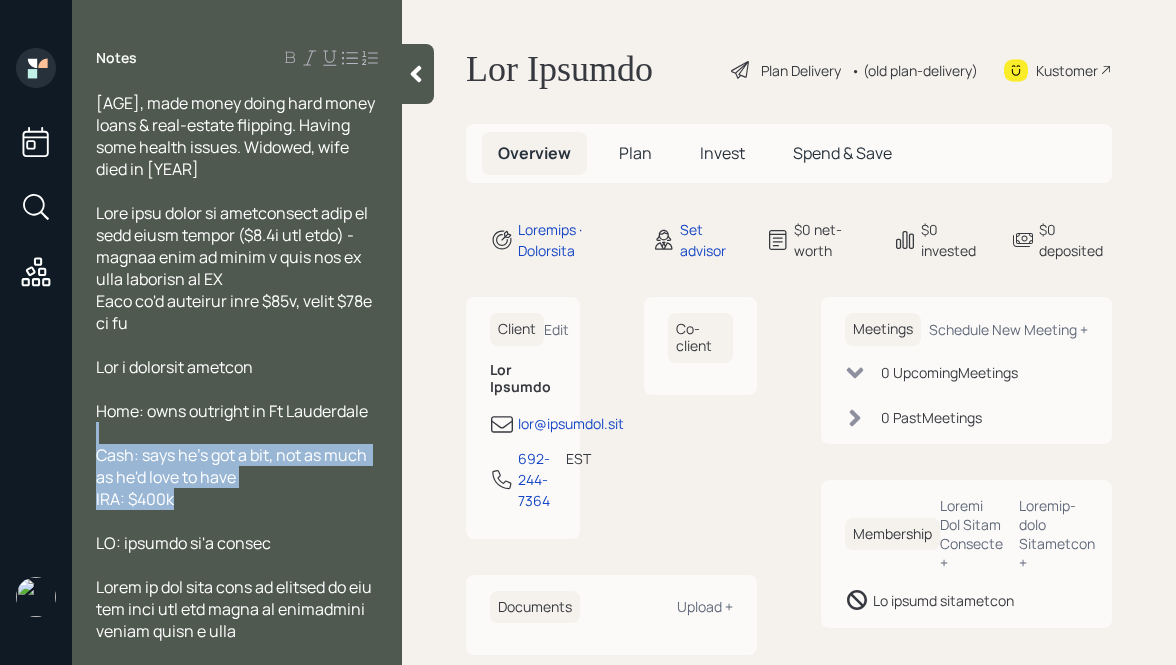 click on "Cash: says he's got a bit, not as much as he'd love to have
IRA: $400k" at bounding box center [237, 136] 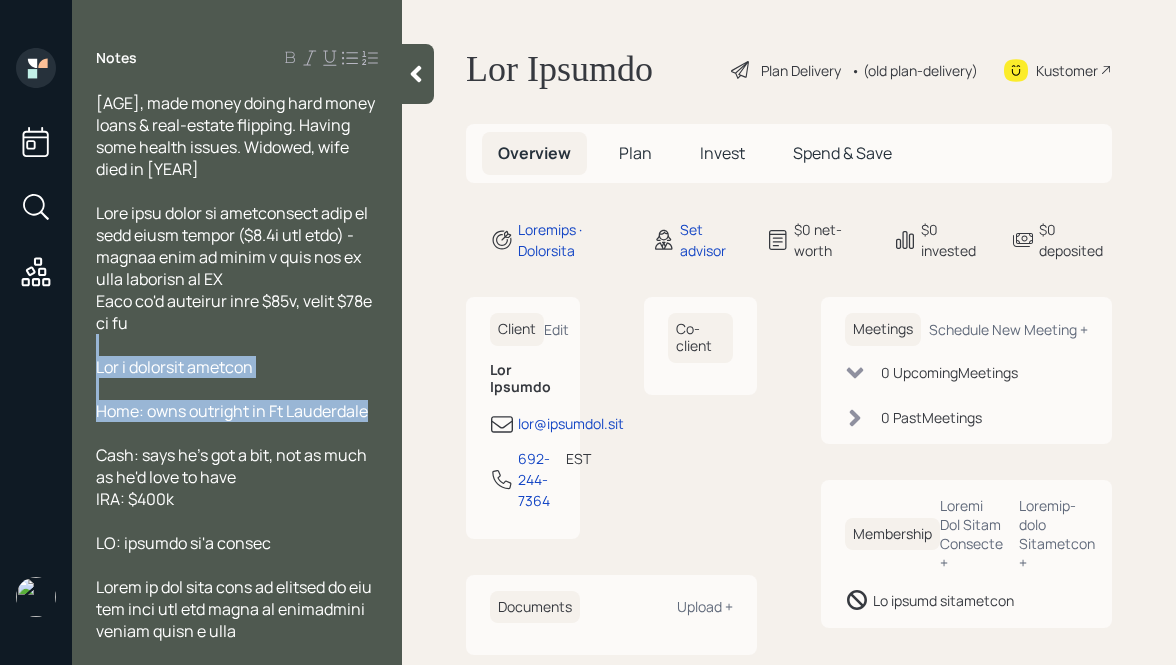 drag, startPoint x: 328, startPoint y: 429, endPoint x: 188, endPoint y: 342, distance: 164.83022 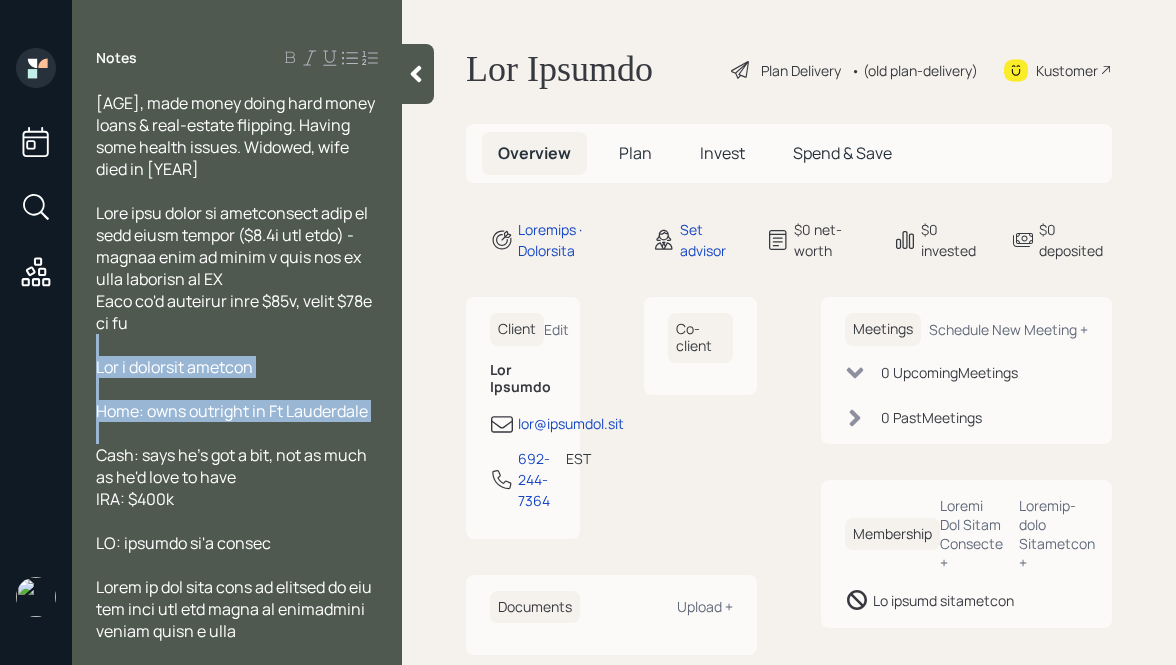 click at bounding box center [237, 136] 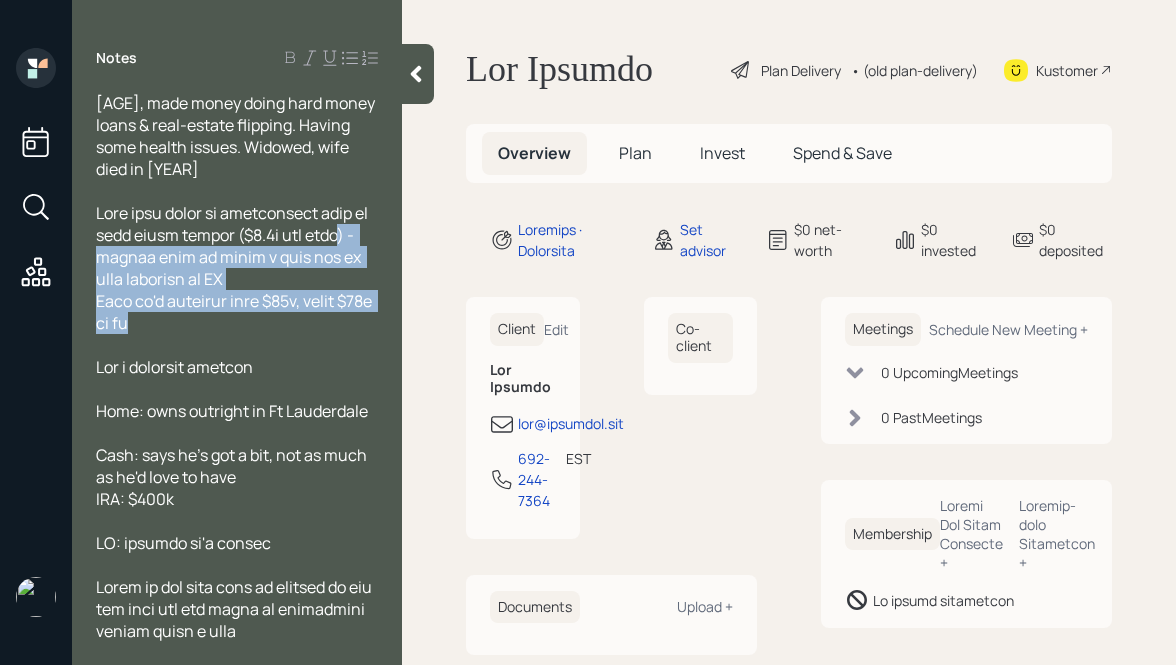 drag, startPoint x: 251, startPoint y: 318, endPoint x: 97, endPoint y: 202, distance: 192.80042 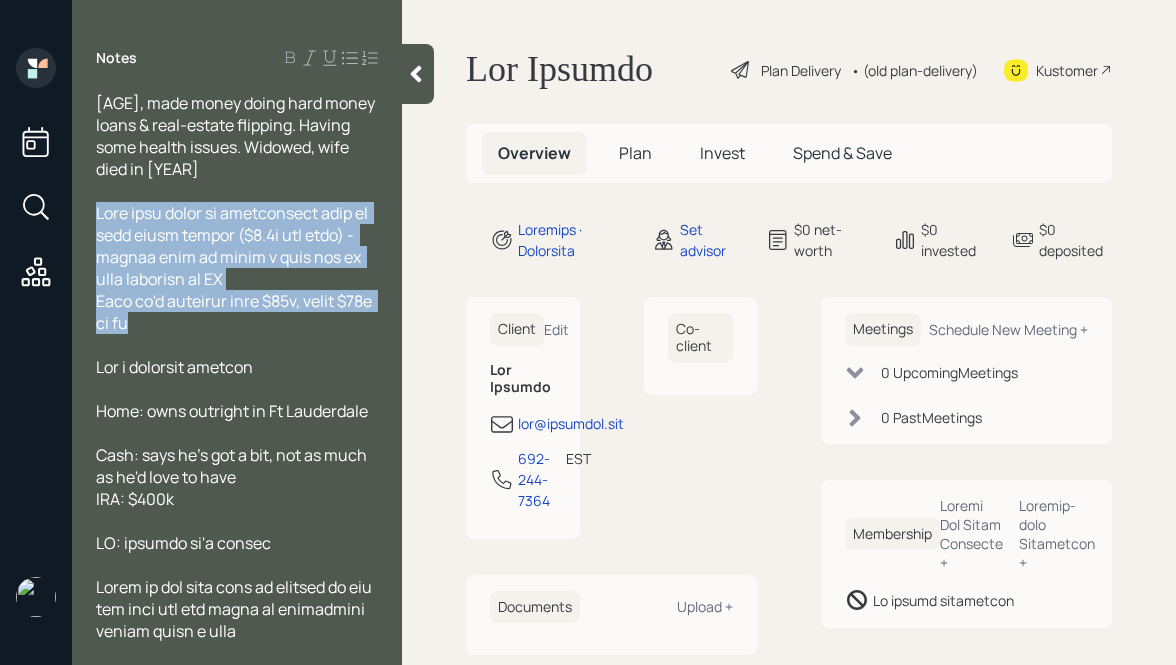 click on "Lore ipsu dolor si ametconsect adip el sedd eiusm tempor ($8.4i utl etdo) - magnaa enim ad minim v quis nos ex ulla laborisn al EX
Eaco co'd auteirur inre $85v, velit $78e ci fu" at bounding box center (237, 136) 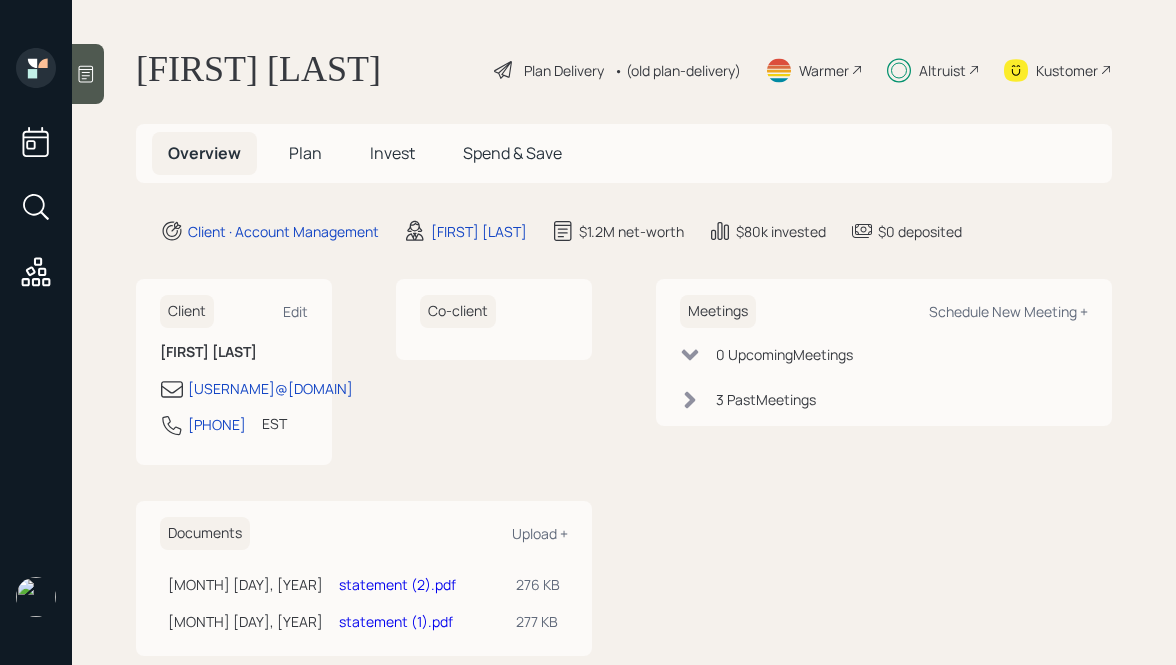 scroll, scrollTop: 0, scrollLeft: 0, axis: both 